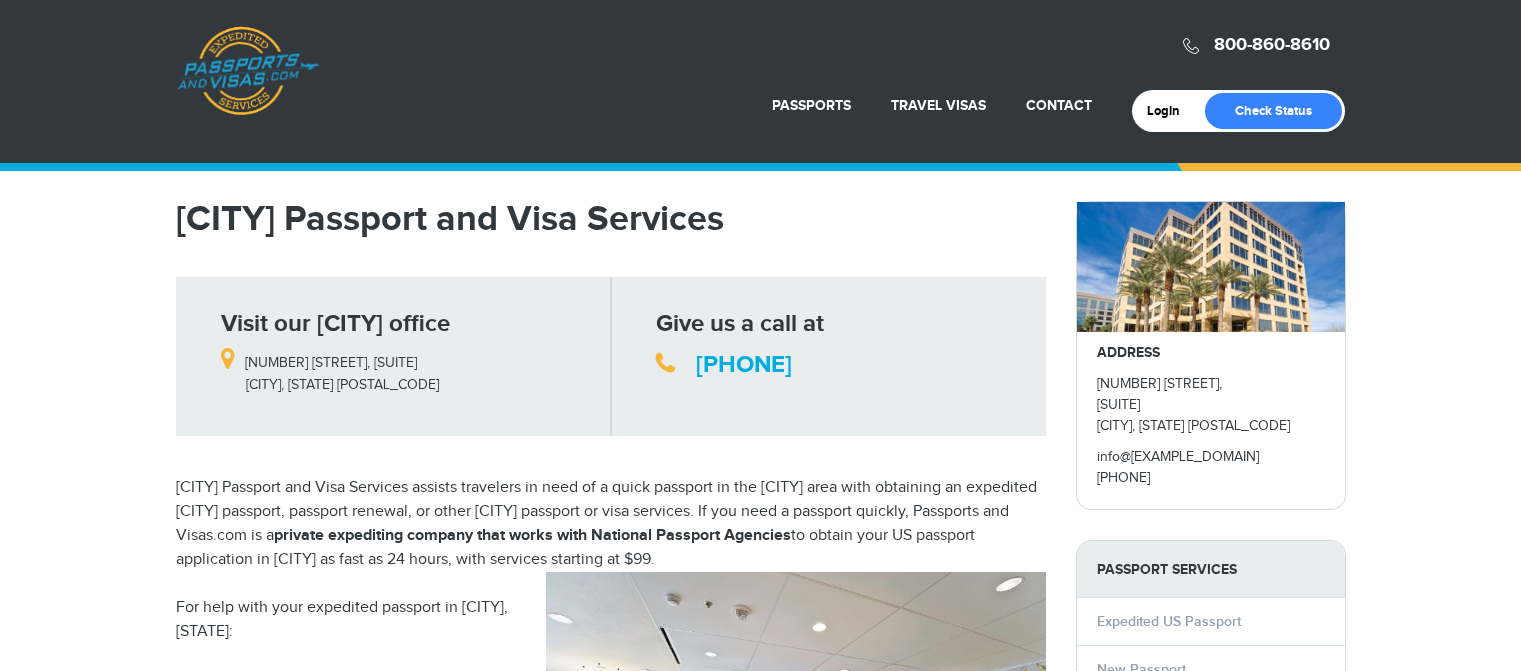 scroll, scrollTop: 0, scrollLeft: 0, axis: both 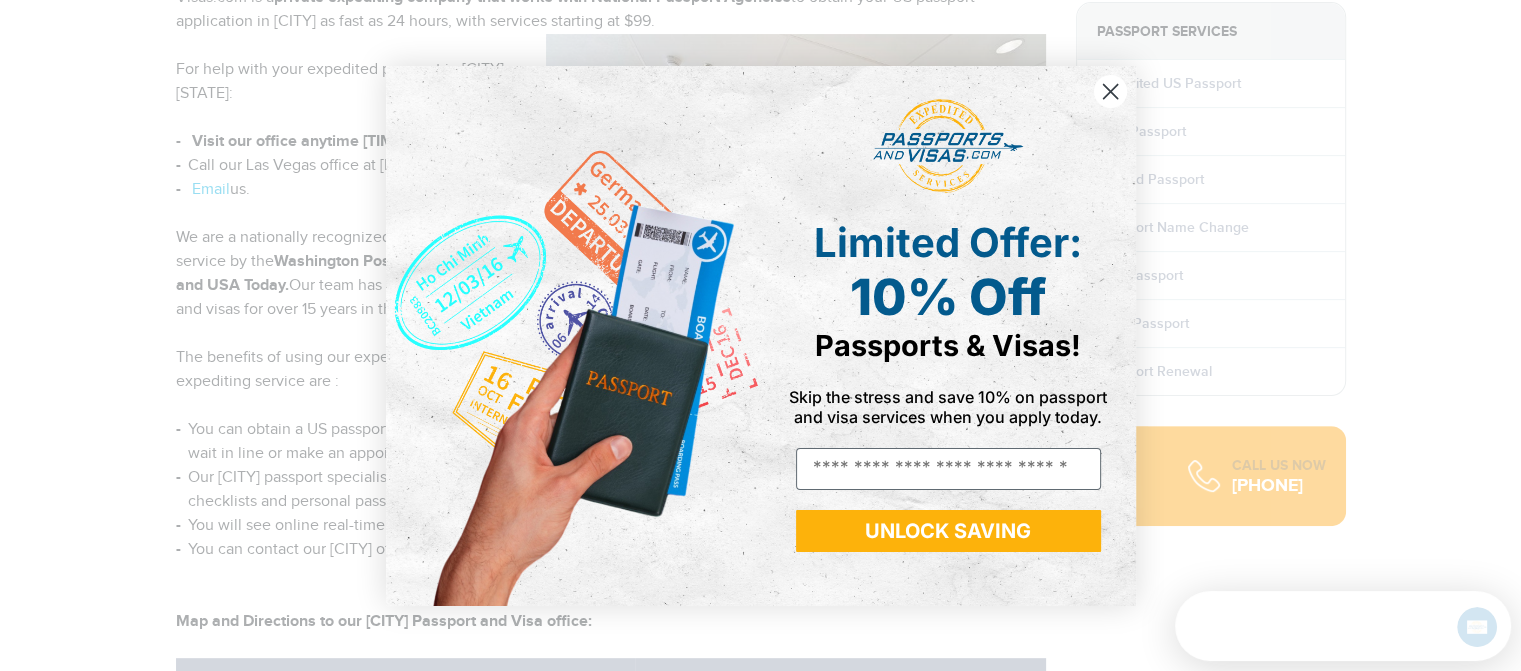 click at bounding box center (1109, 90) 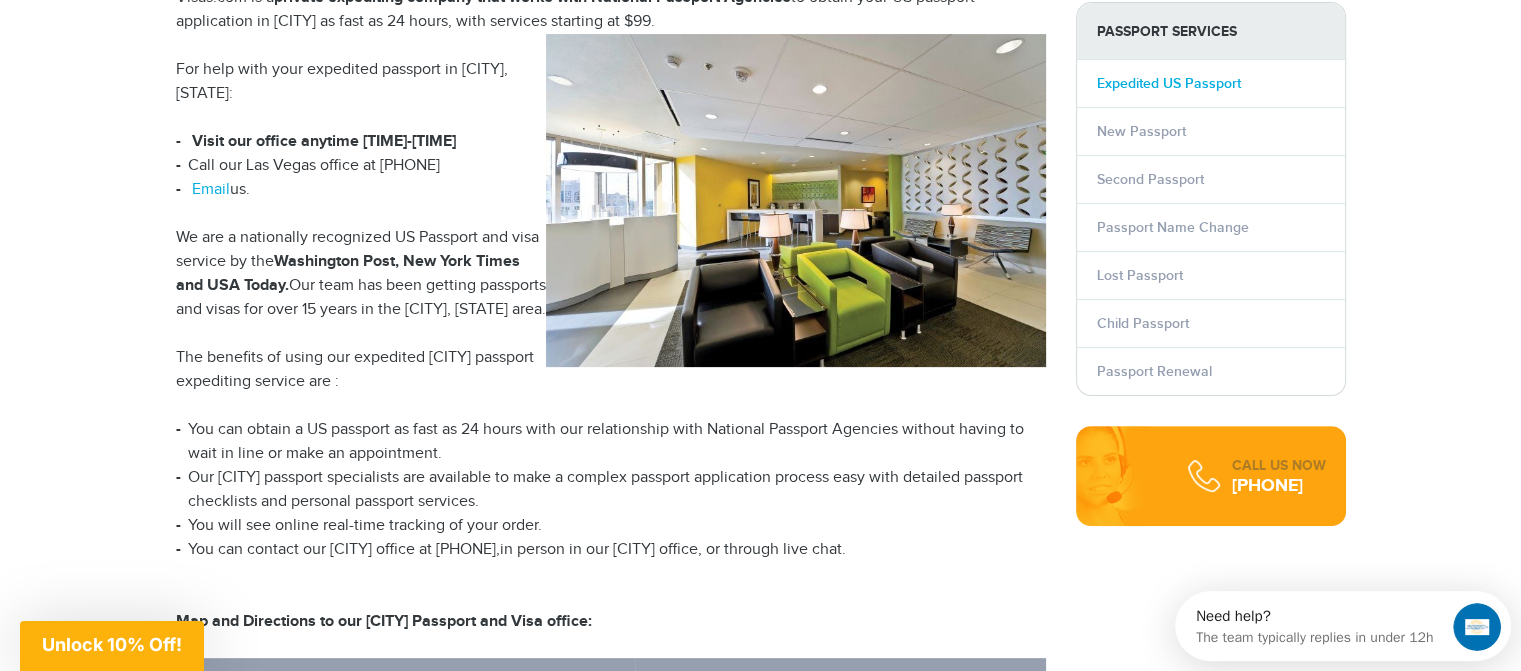 click on "Expedited US Passport" at bounding box center [1169, 83] 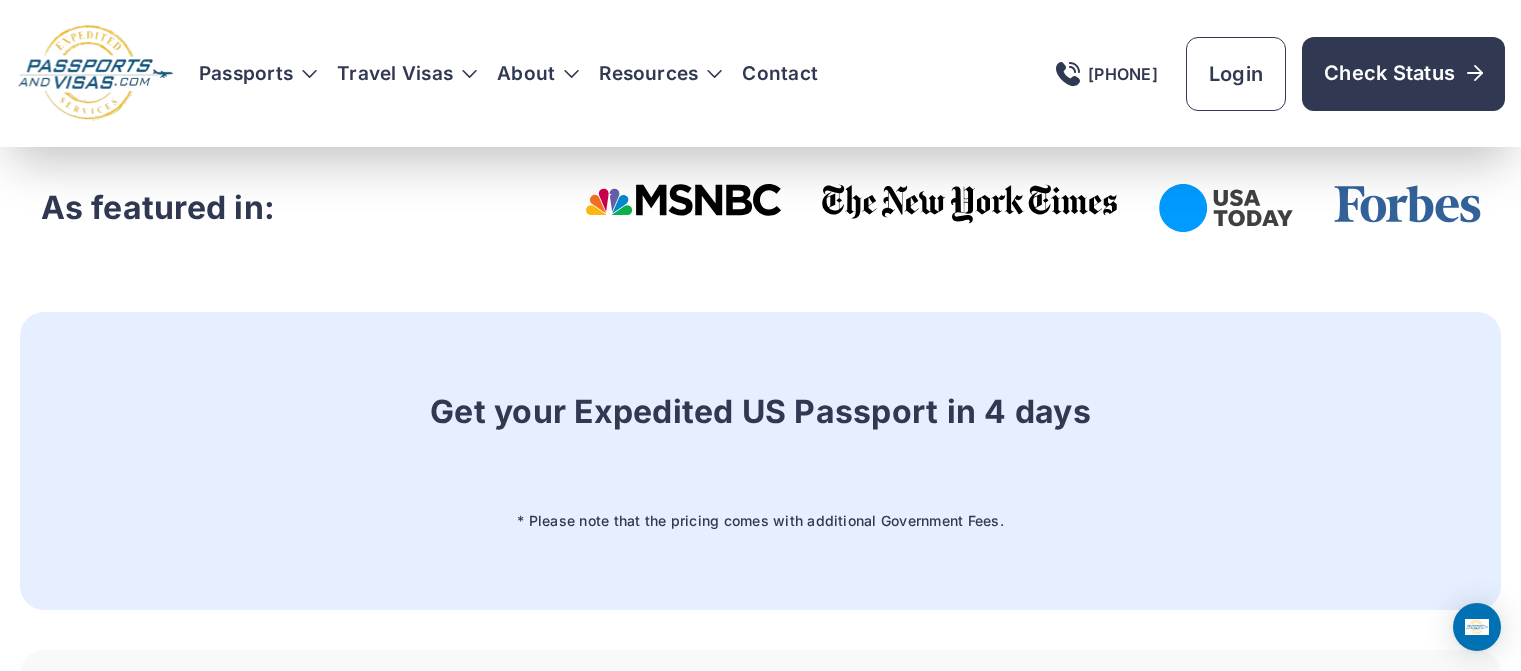 scroll, scrollTop: 1766, scrollLeft: 0, axis: vertical 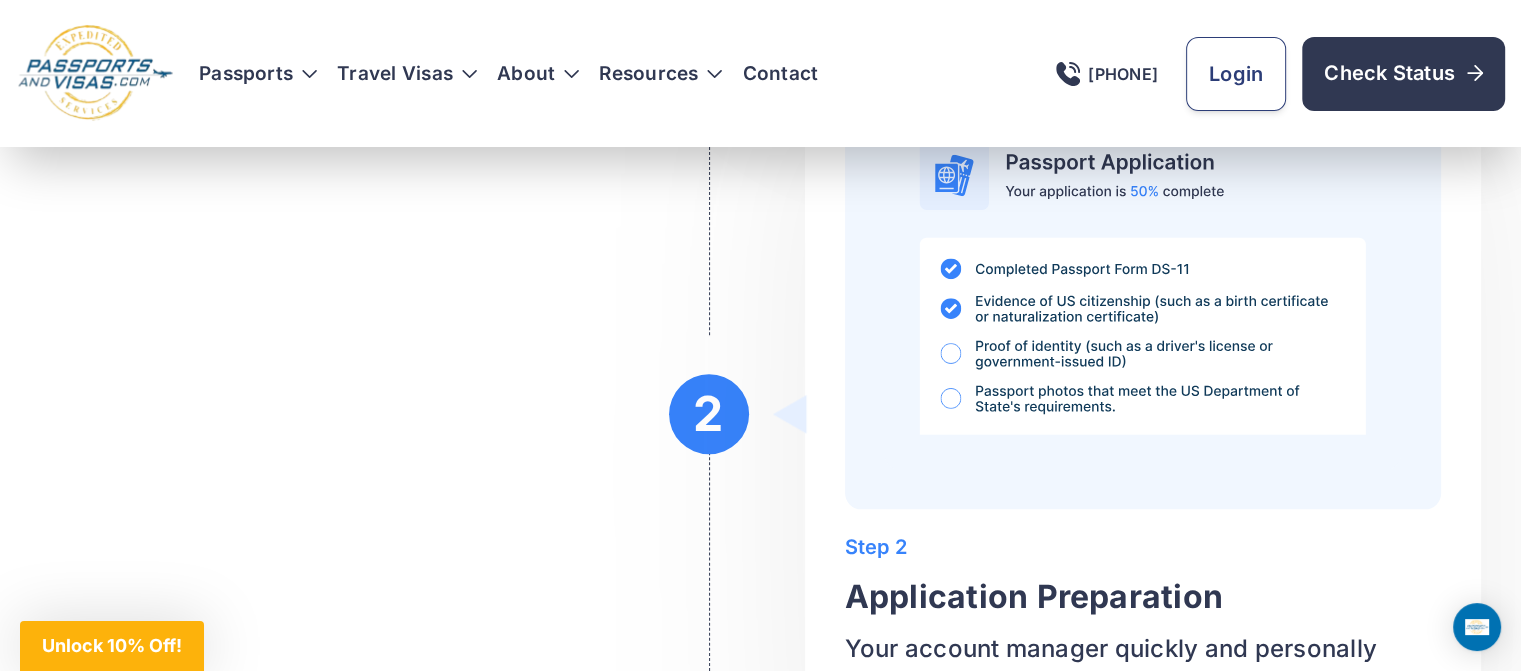 click on "Login" at bounding box center (1236, 74) 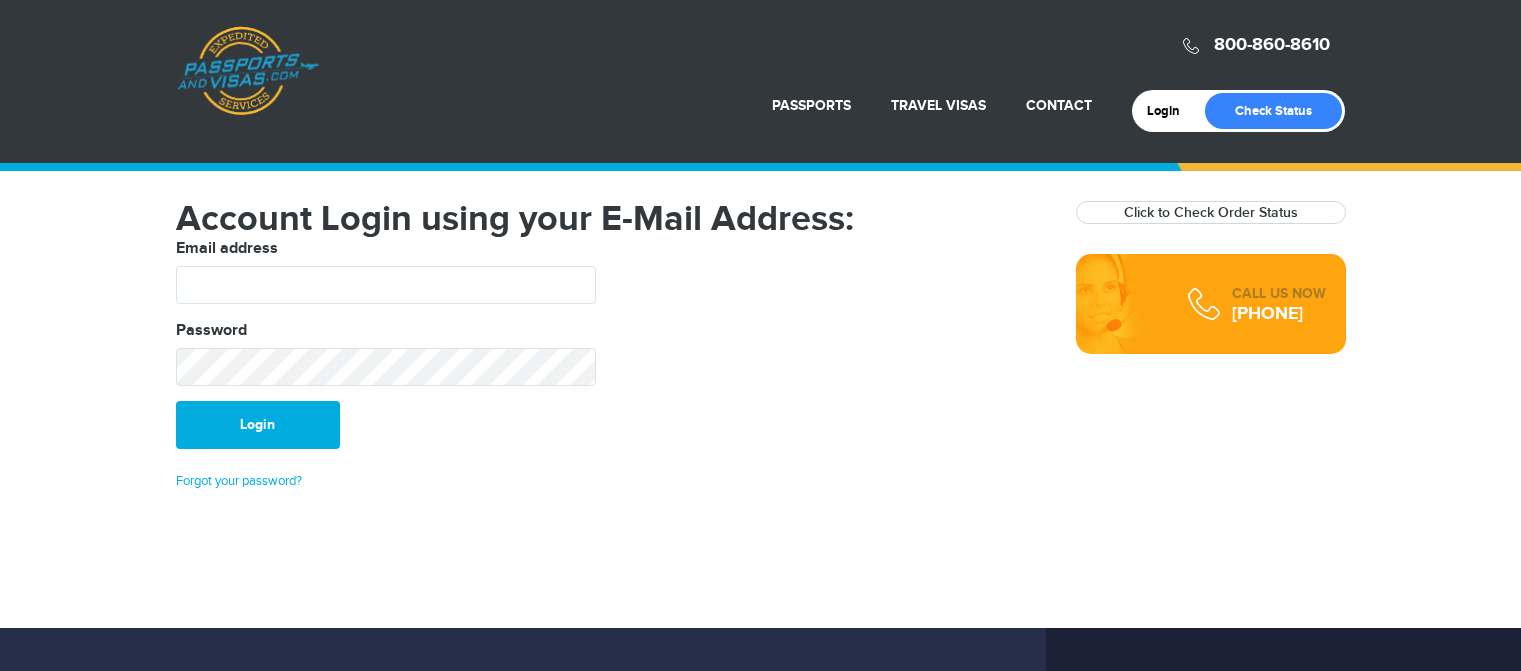 scroll, scrollTop: 0, scrollLeft: 0, axis: both 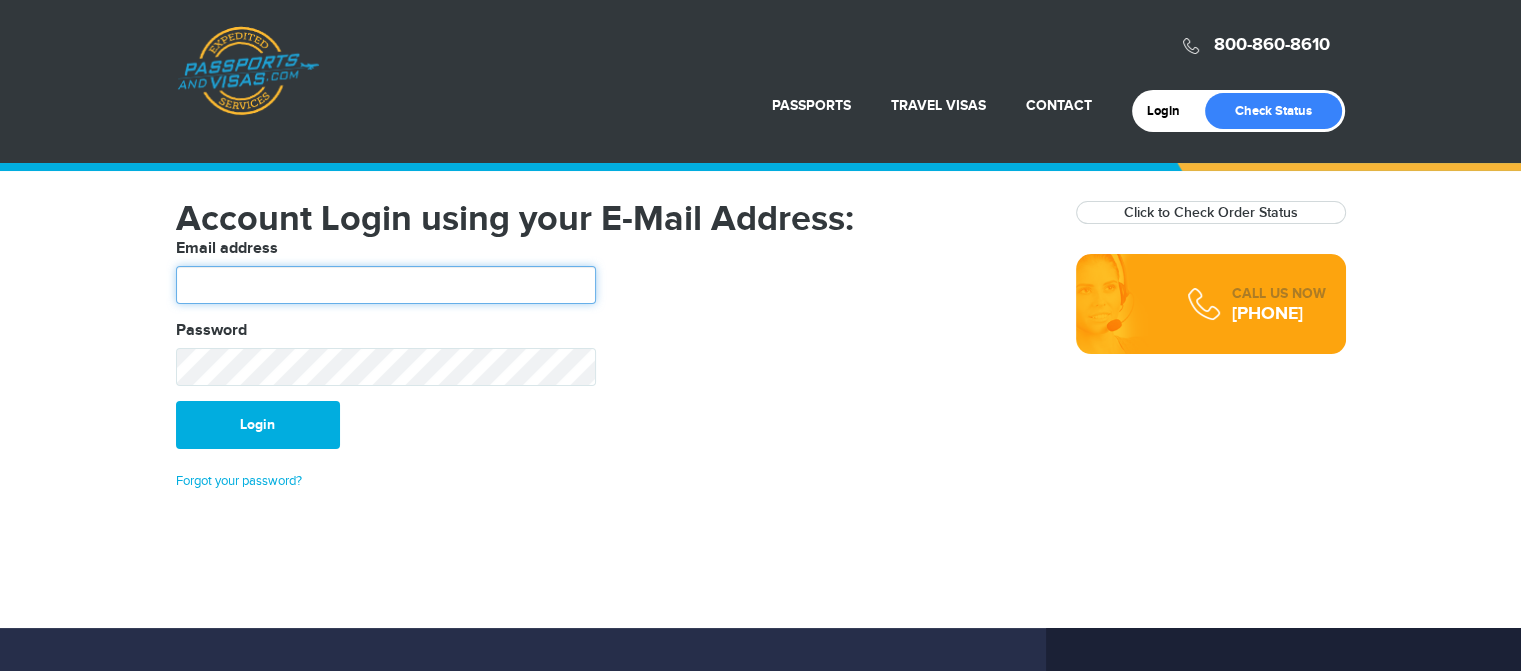 click at bounding box center [386, 285] 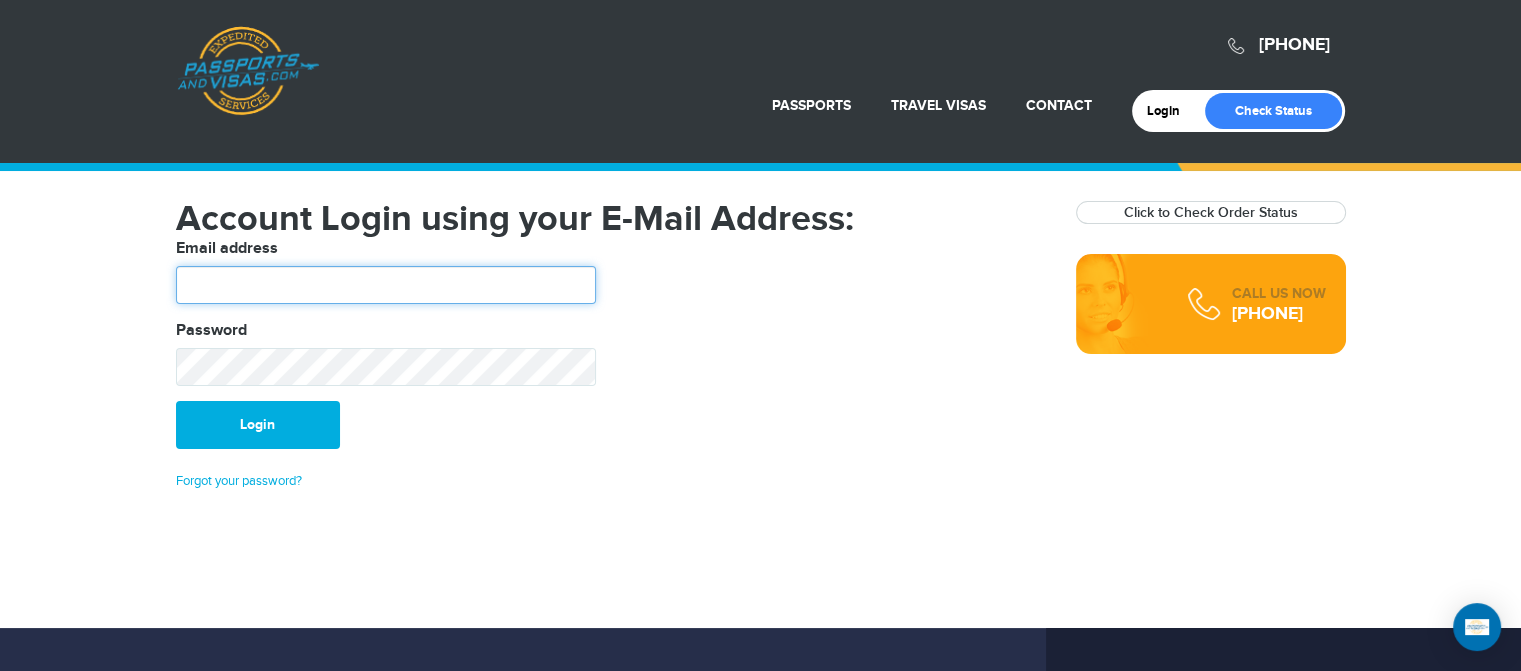 scroll, scrollTop: 0, scrollLeft: 0, axis: both 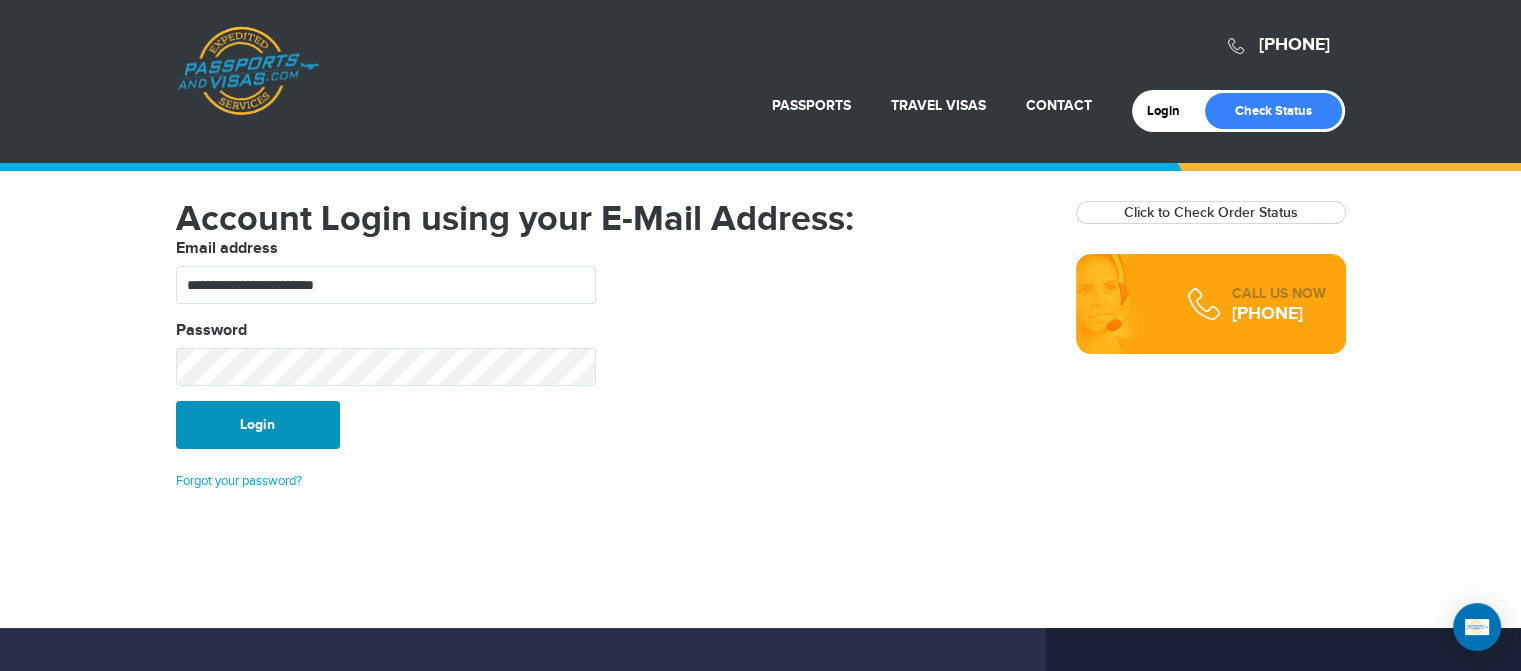click on "Login" at bounding box center (258, 425) 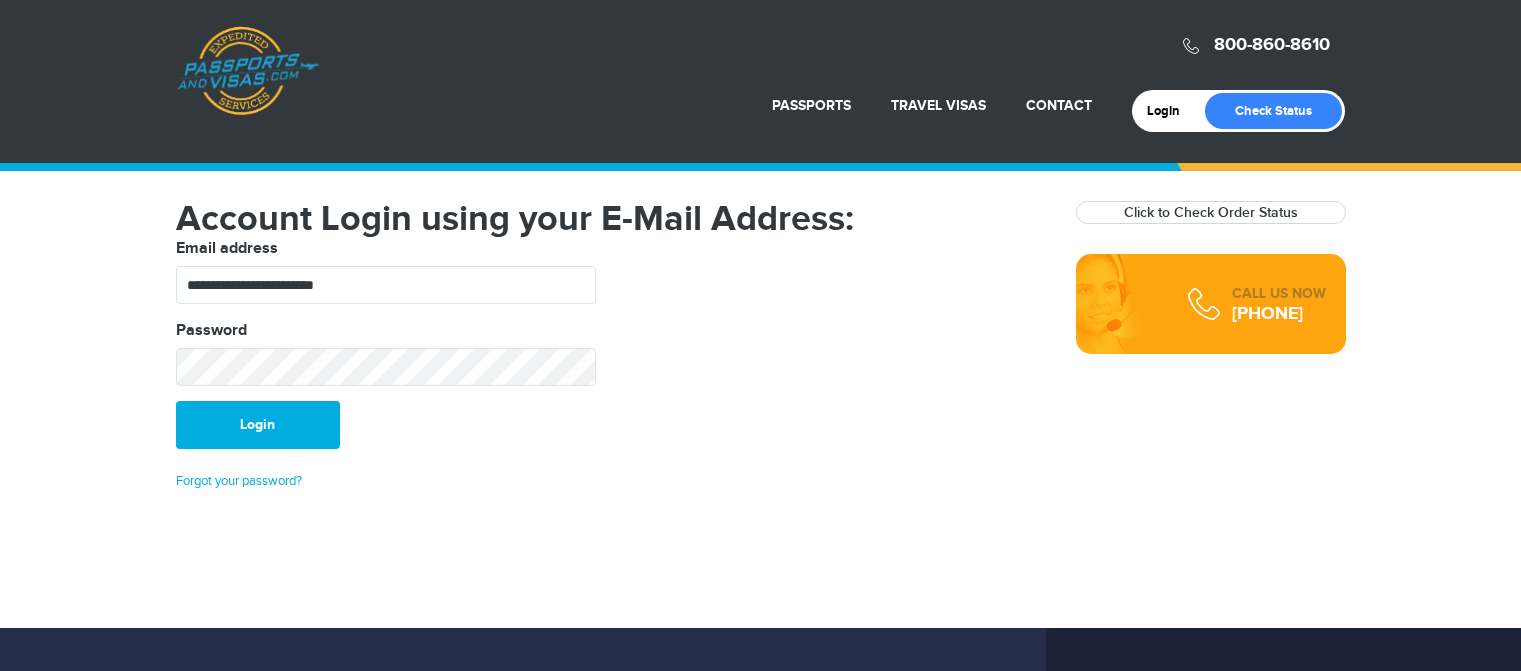 scroll, scrollTop: 0, scrollLeft: 0, axis: both 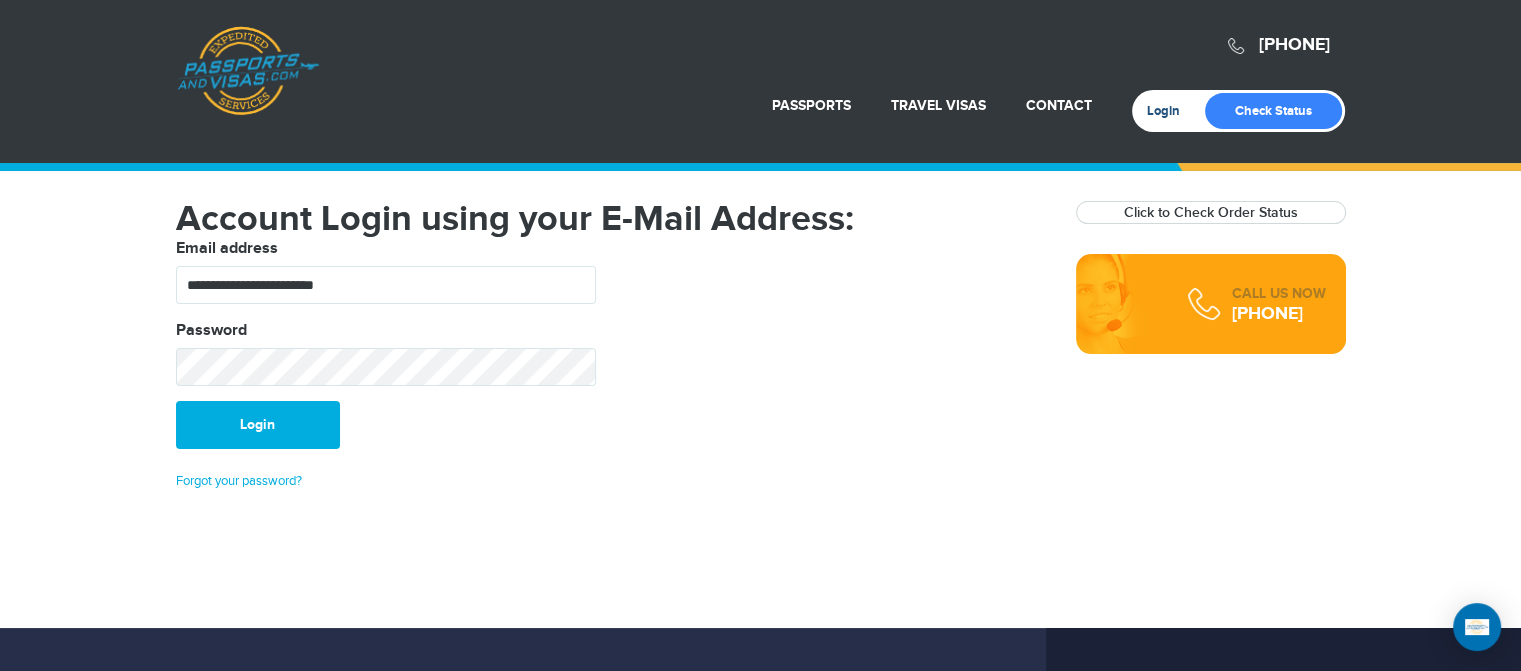 click on "Login" at bounding box center [1170, 111] 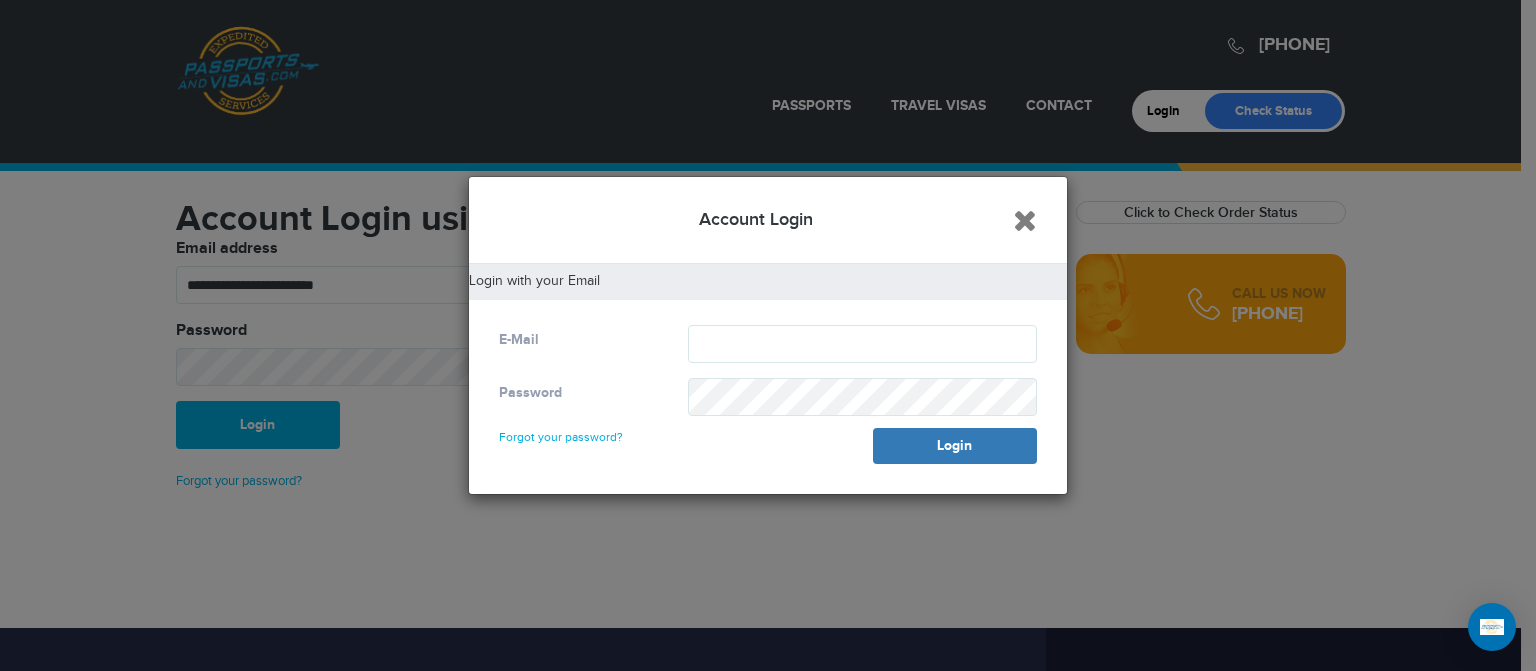 click at bounding box center [1025, 220] 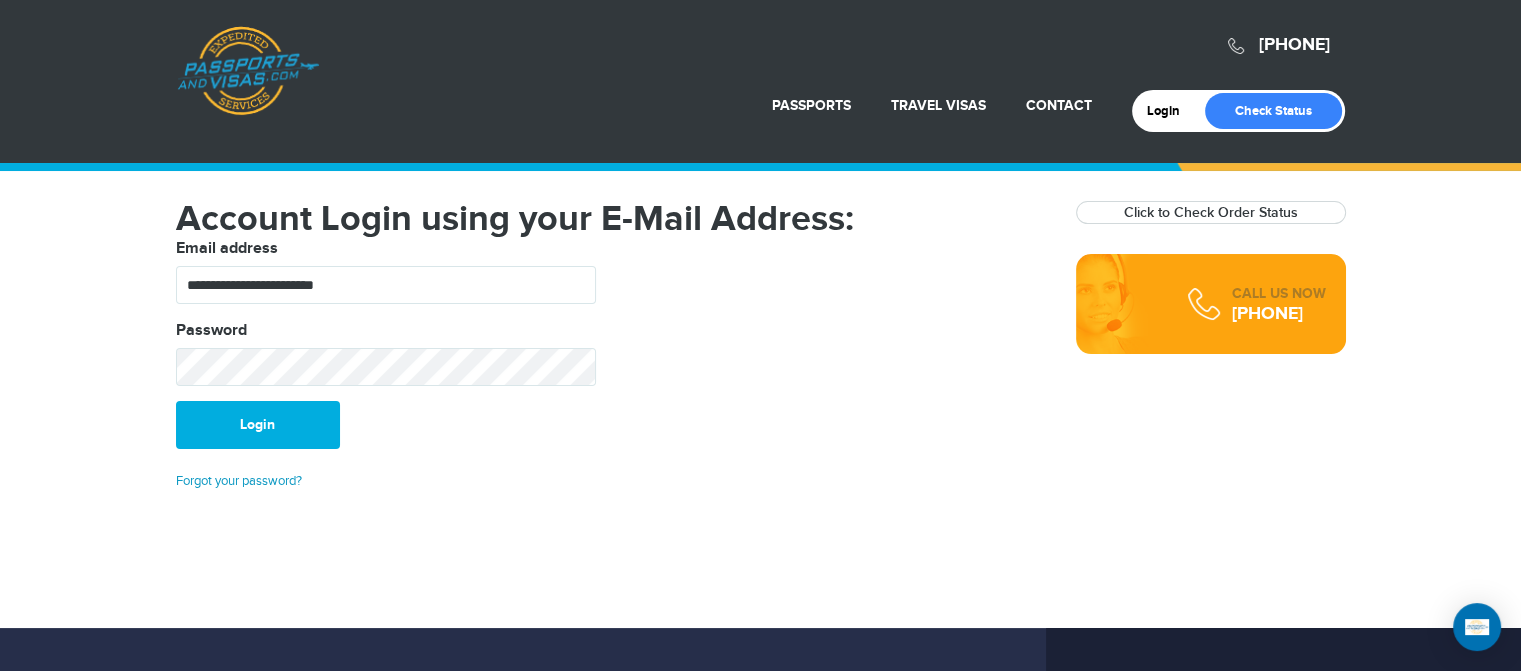 click on "Forgot your password?" at bounding box center [239, 481] 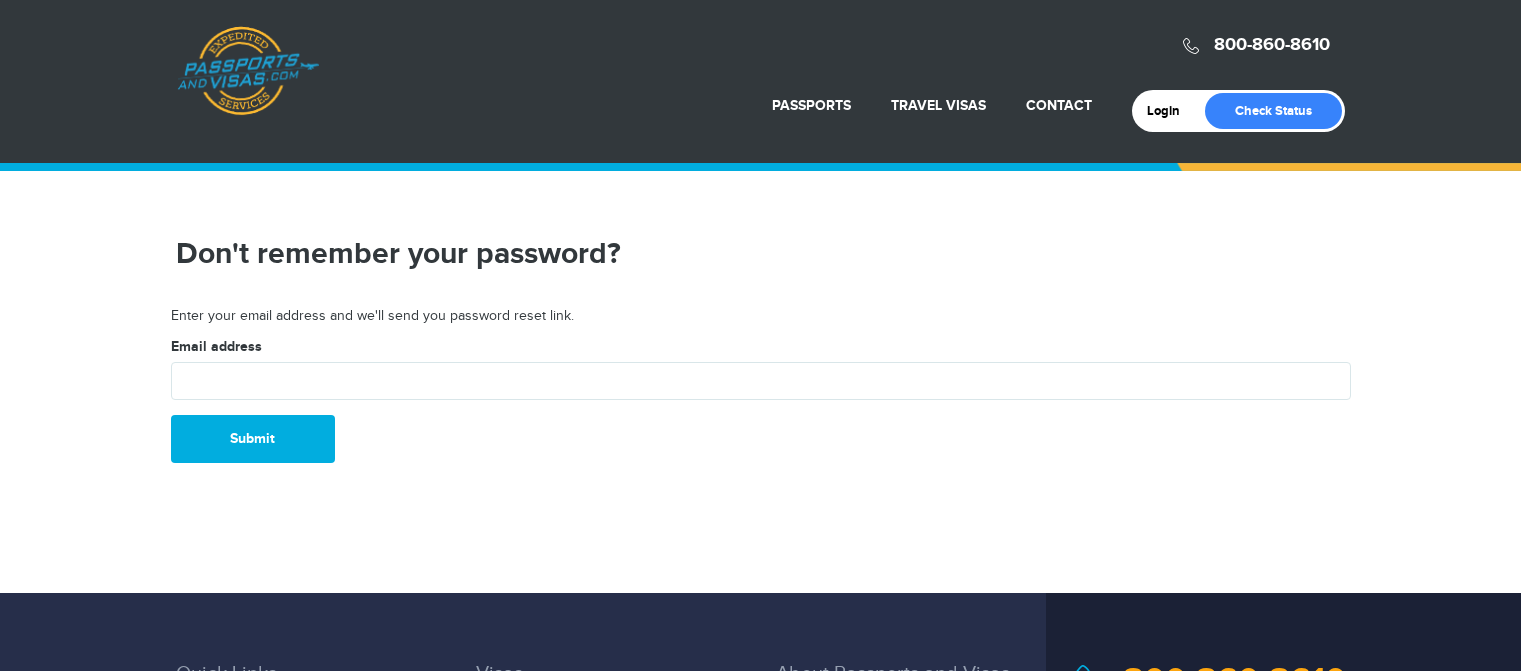 scroll, scrollTop: 0, scrollLeft: 0, axis: both 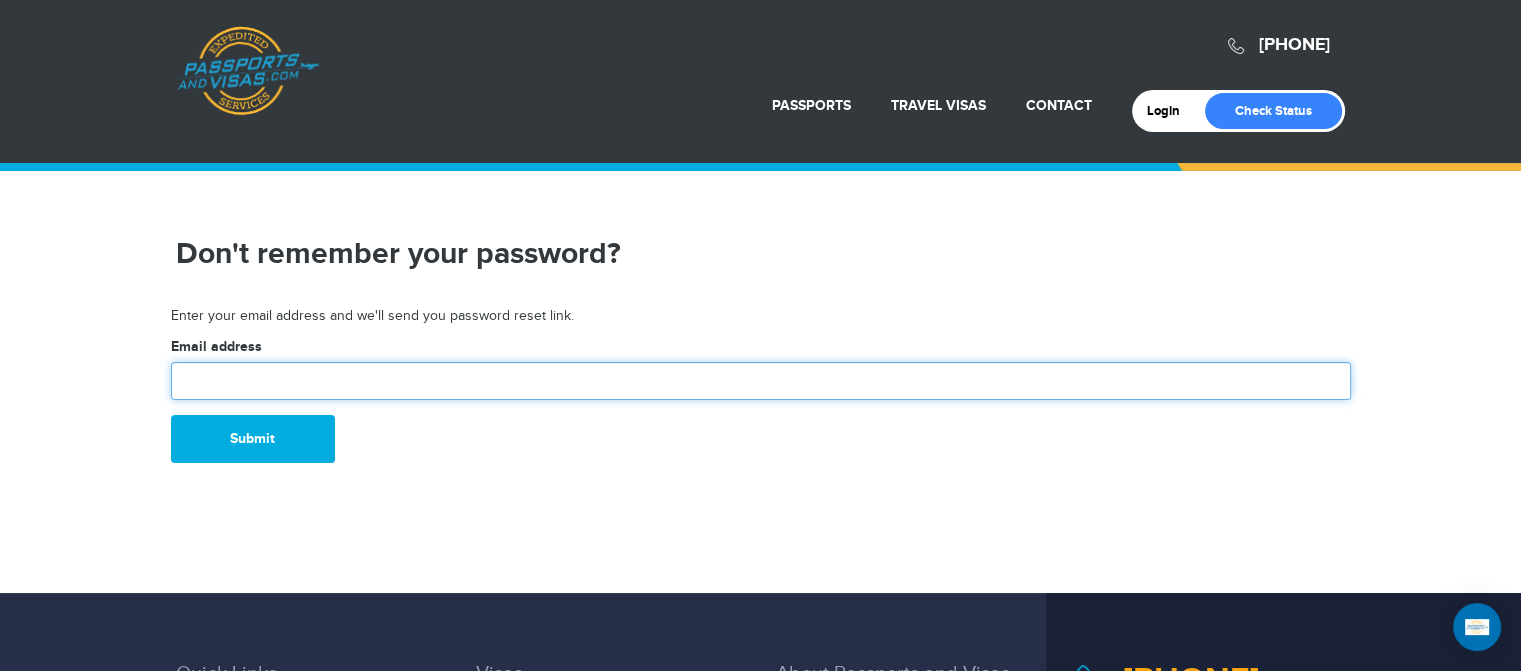 click at bounding box center [761, 381] 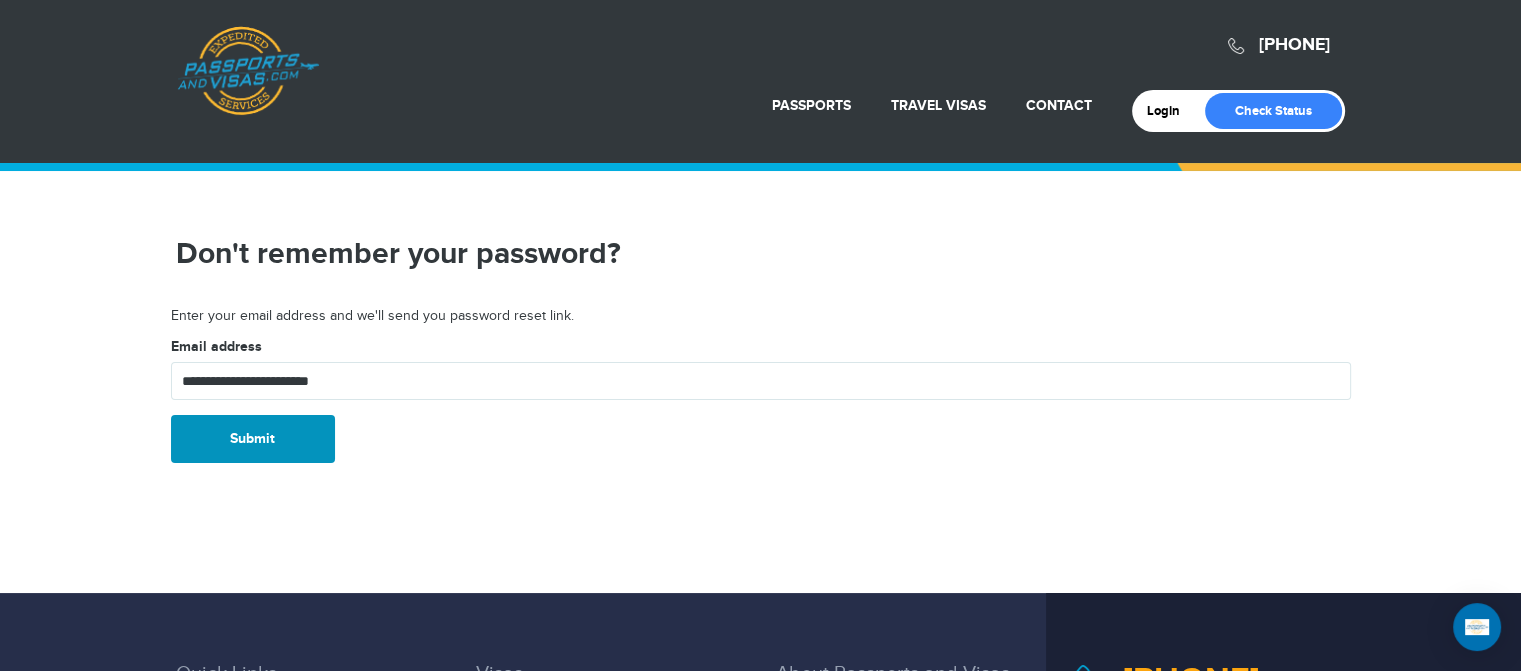click on "Submit" at bounding box center (253, 439) 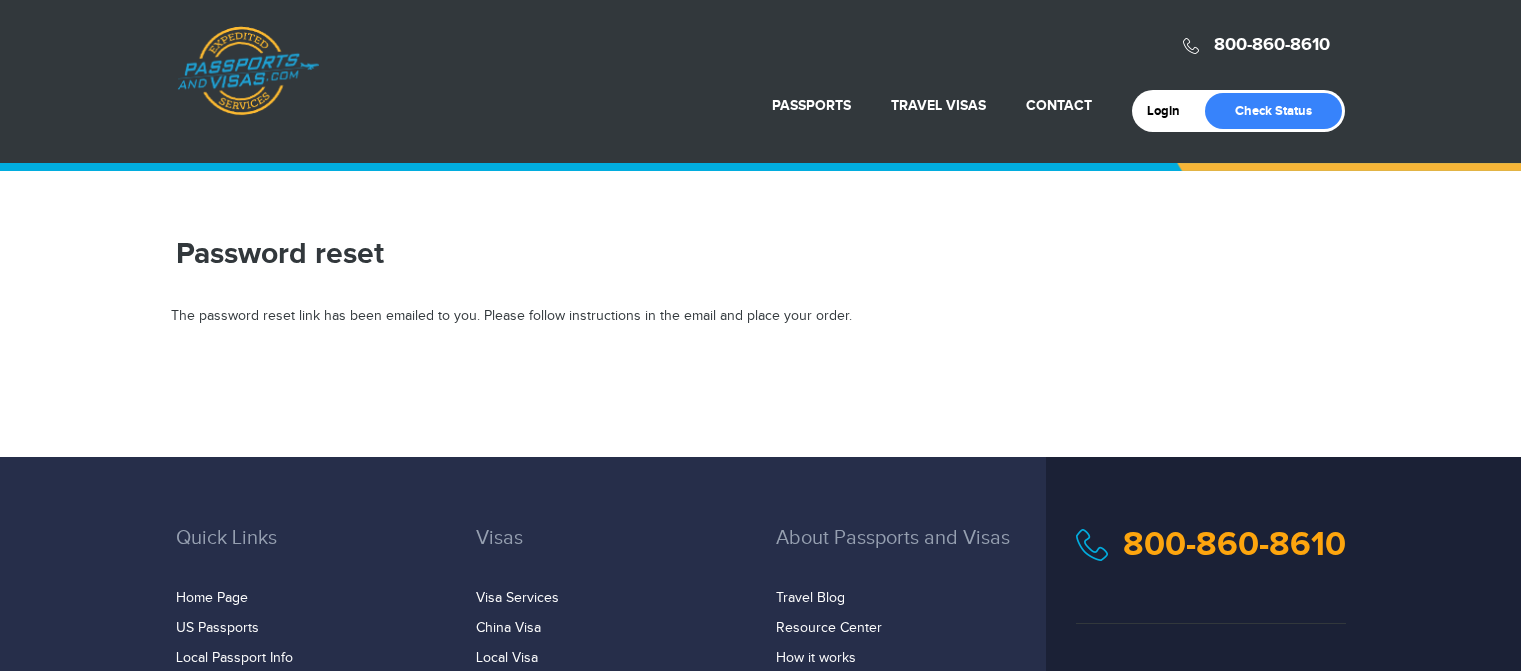scroll, scrollTop: 0, scrollLeft: 0, axis: both 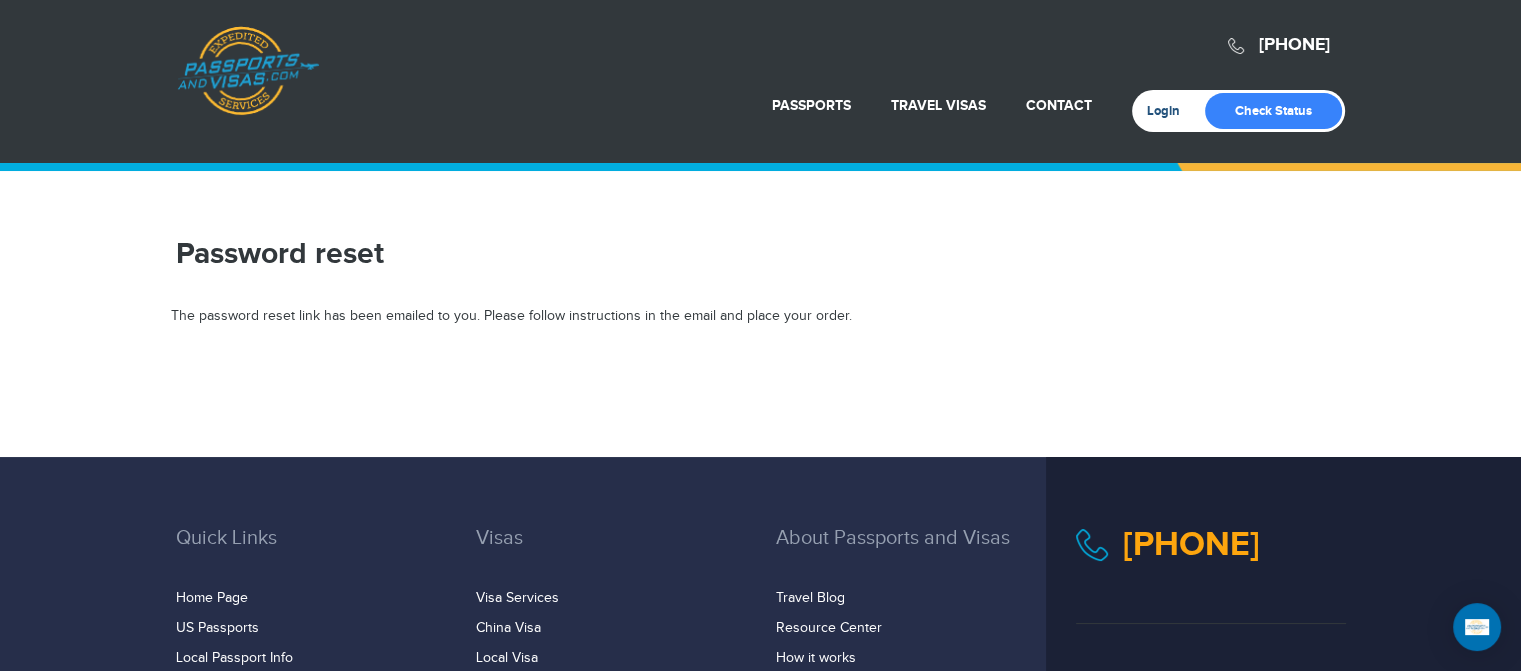 click on "Login" at bounding box center (1170, 111) 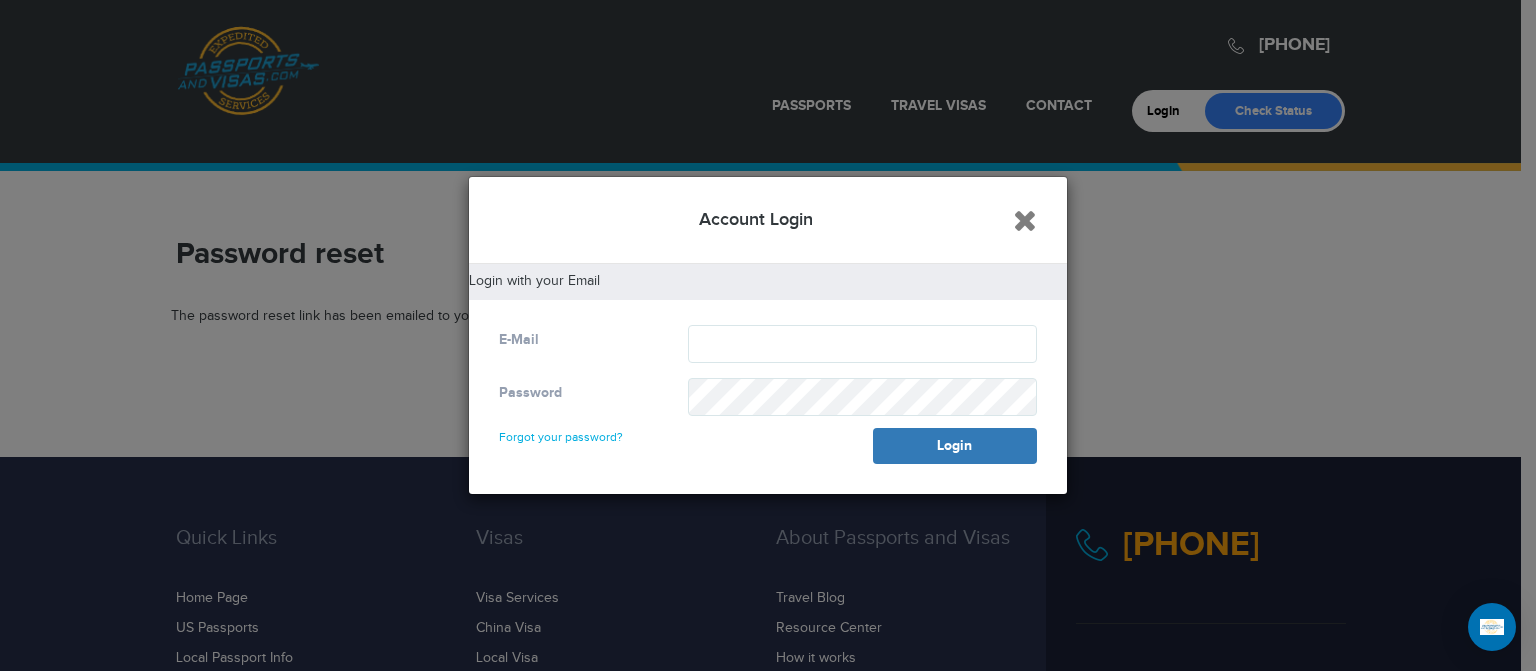click at bounding box center [1025, 220] 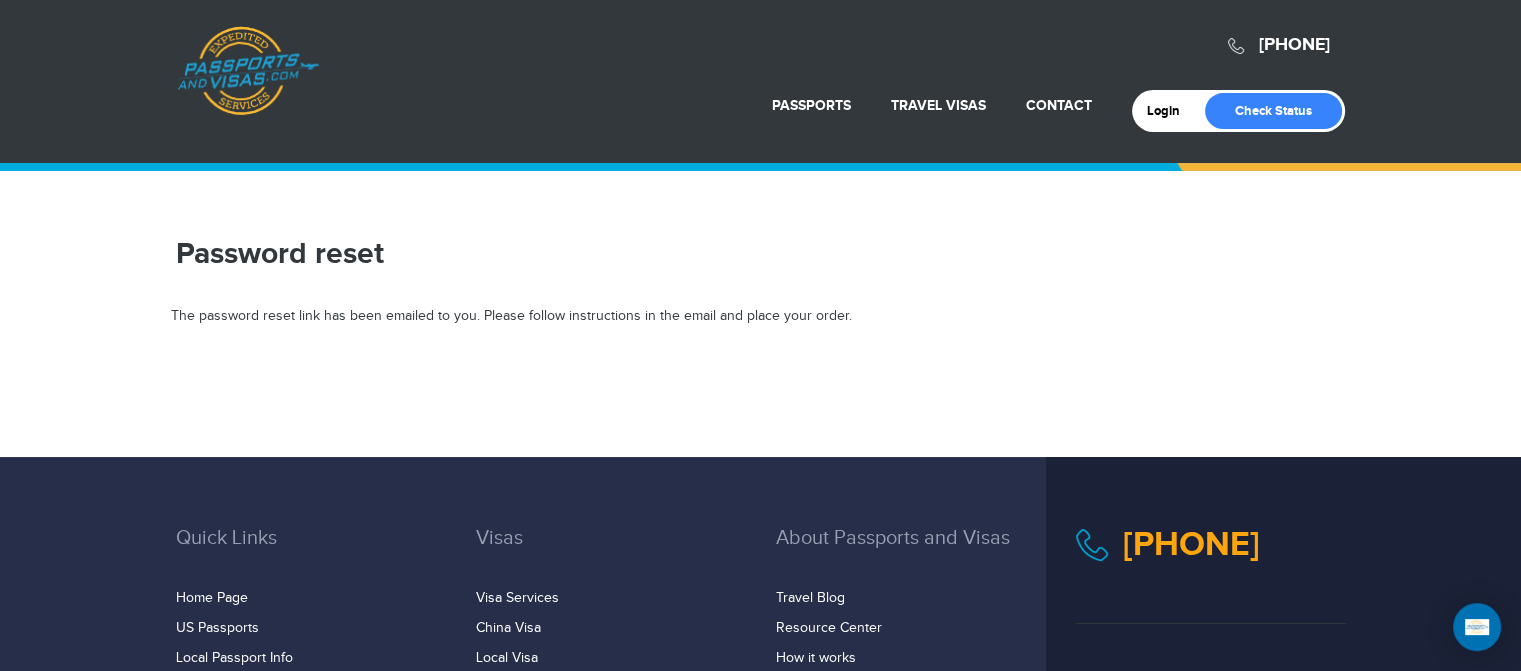 click on "Passports & Visas.com" at bounding box center [248, 71] 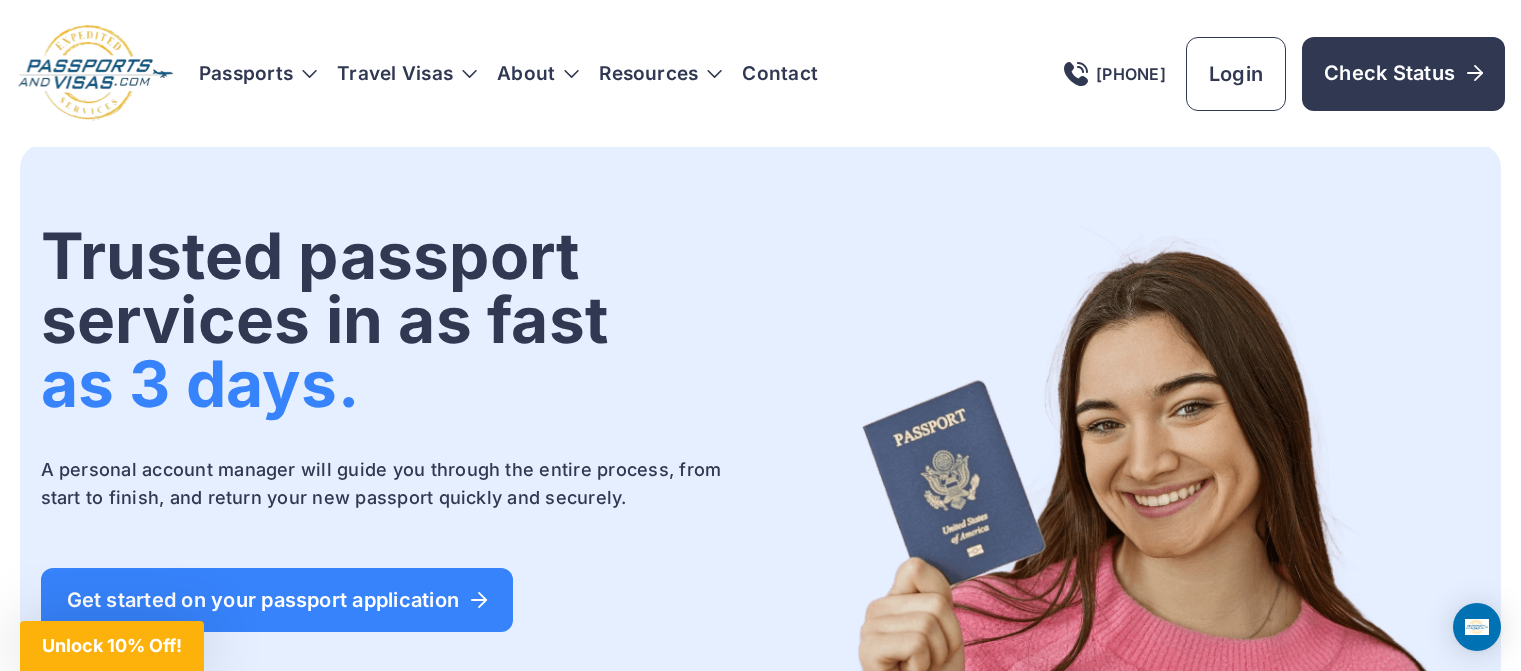 scroll, scrollTop: 0, scrollLeft: 0, axis: both 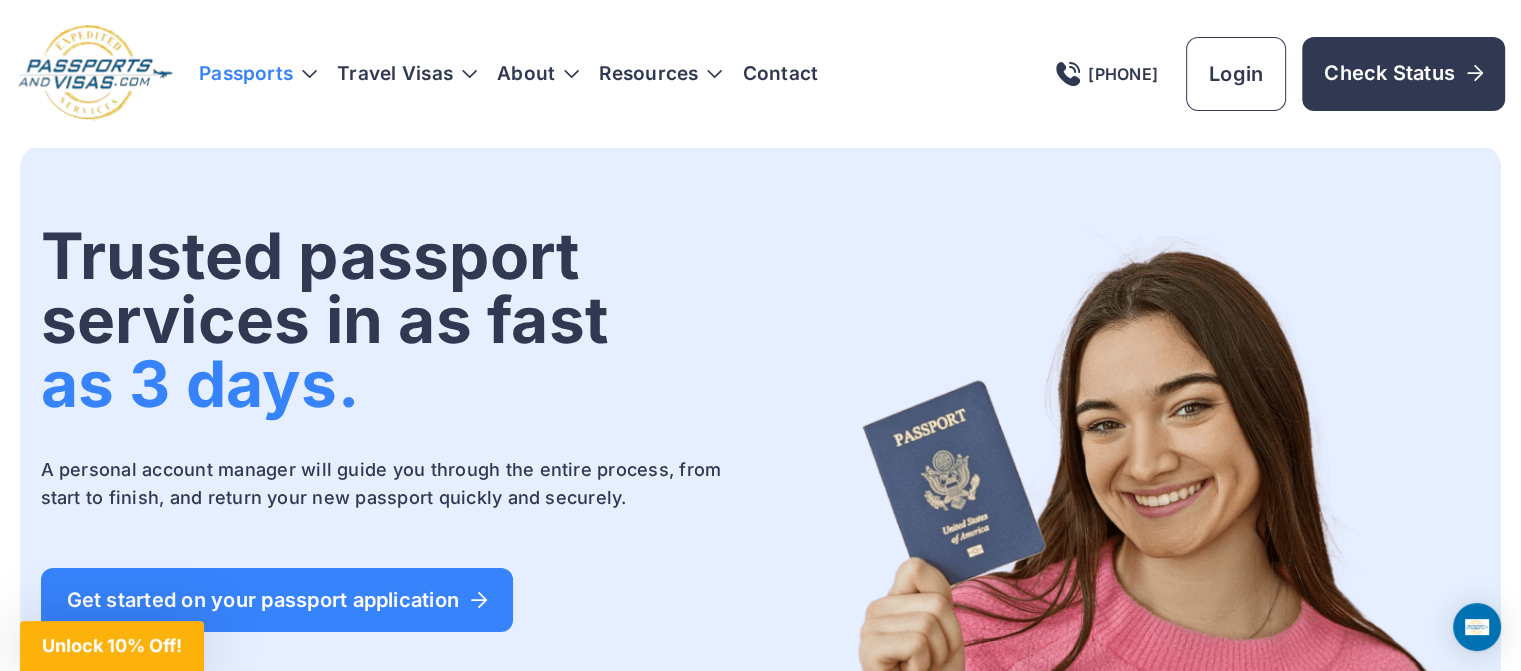 click on "Passports" at bounding box center [258, 74] 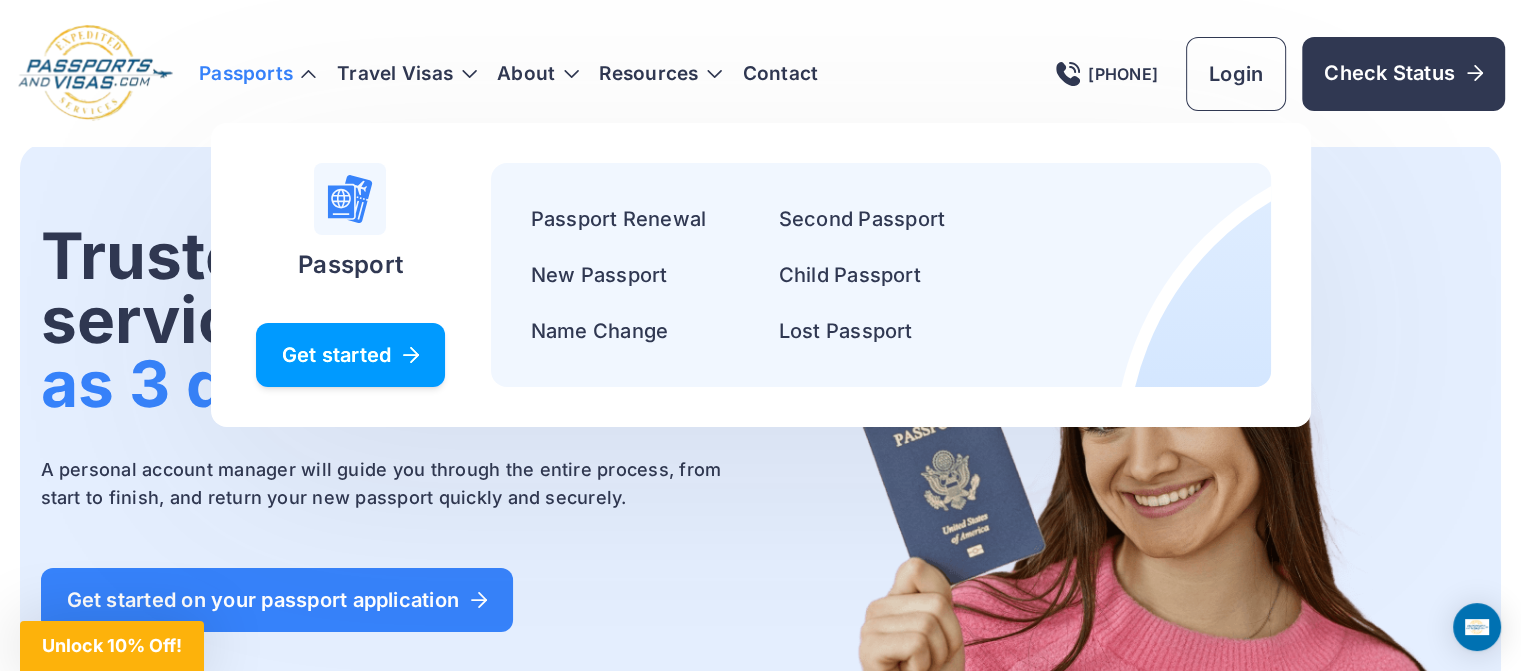 click on "Get started" at bounding box center [351, 355] 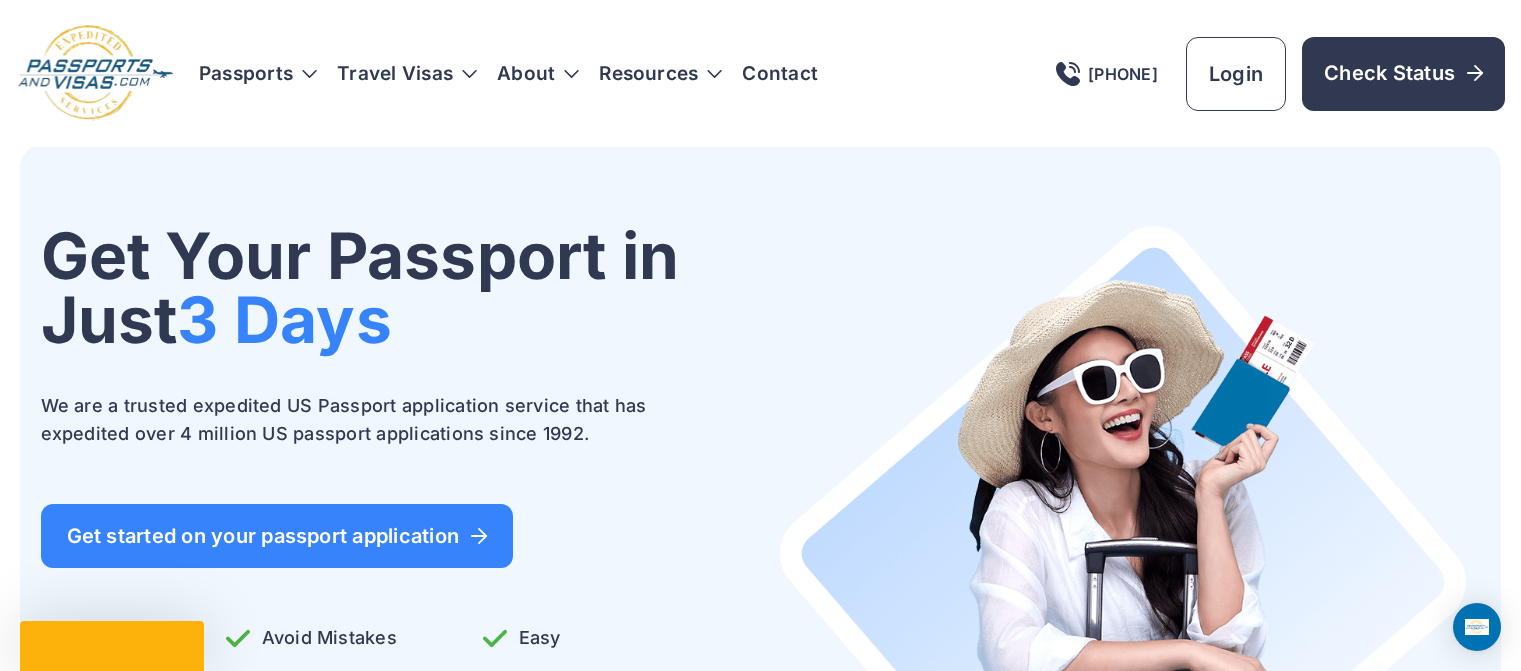 scroll, scrollTop: 0, scrollLeft: 0, axis: both 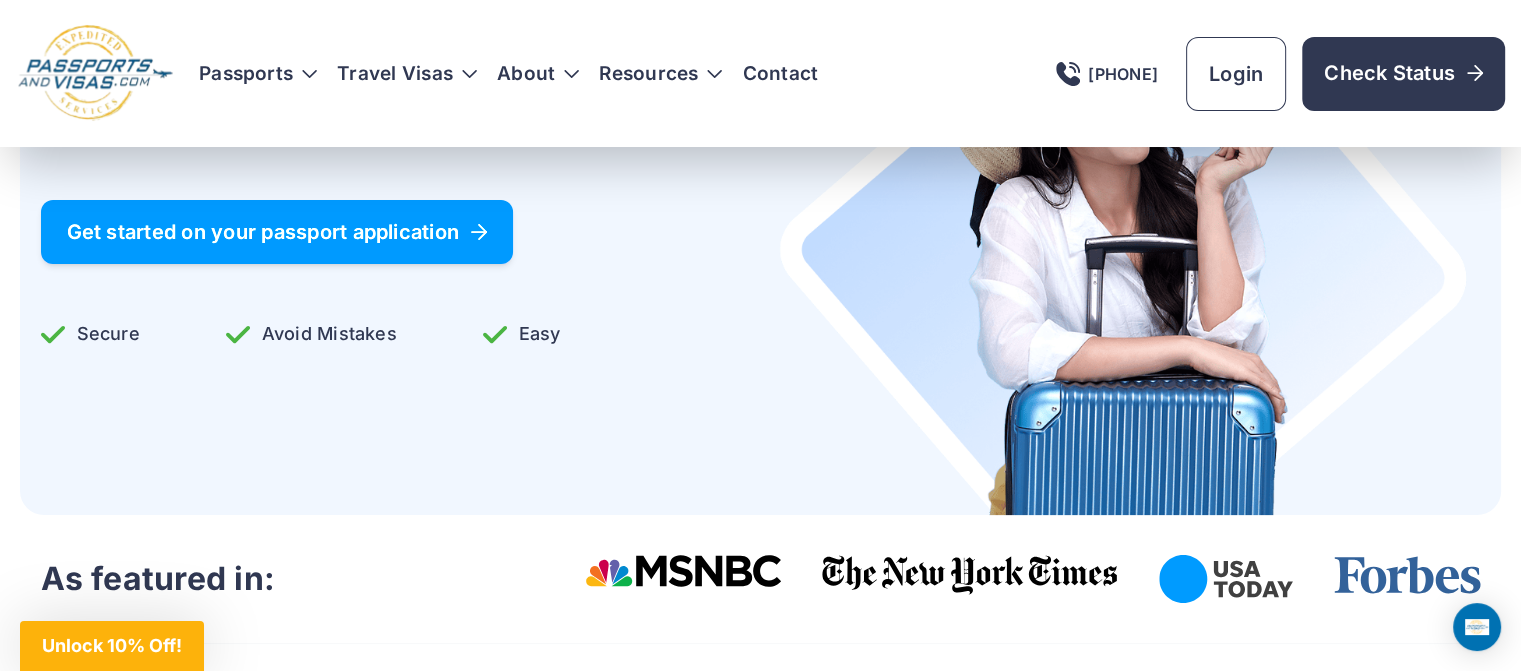 click on "Get started on your passport application" at bounding box center [277, 232] 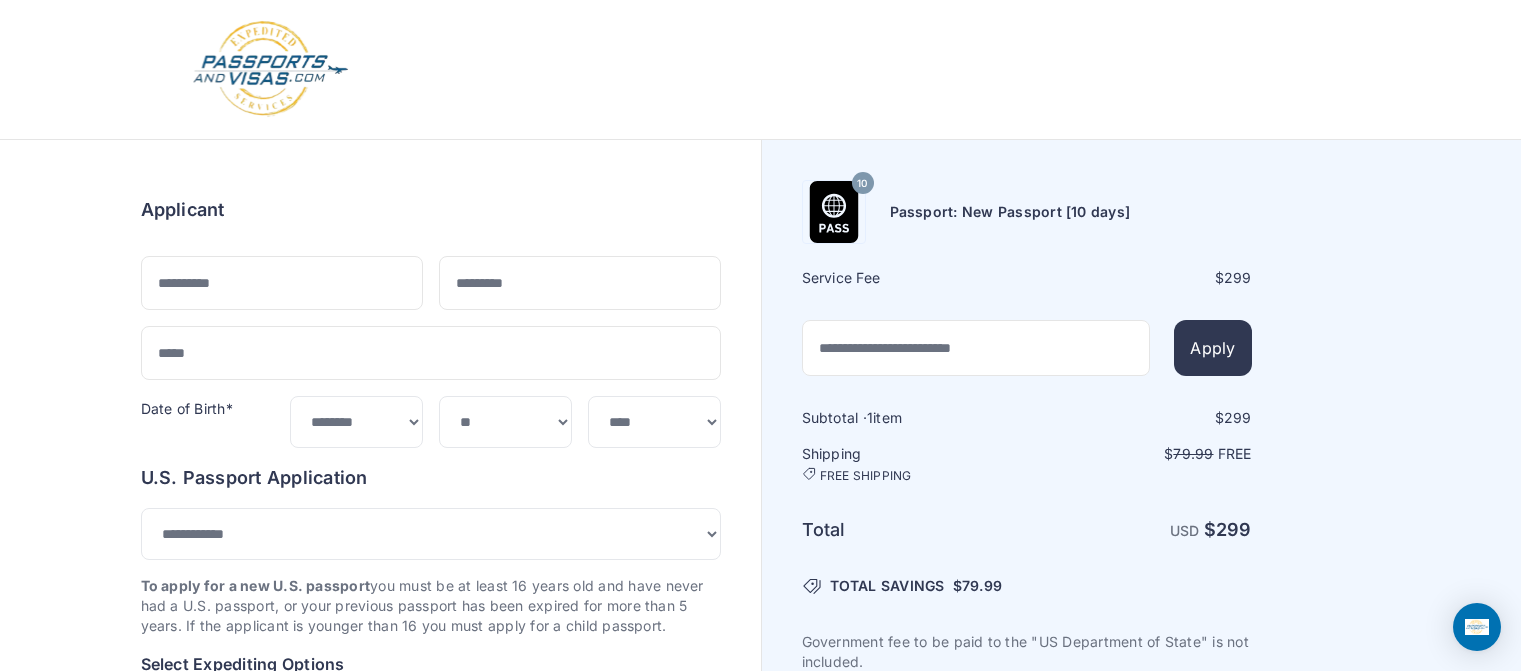 scroll, scrollTop: 0, scrollLeft: 0, axis: both 